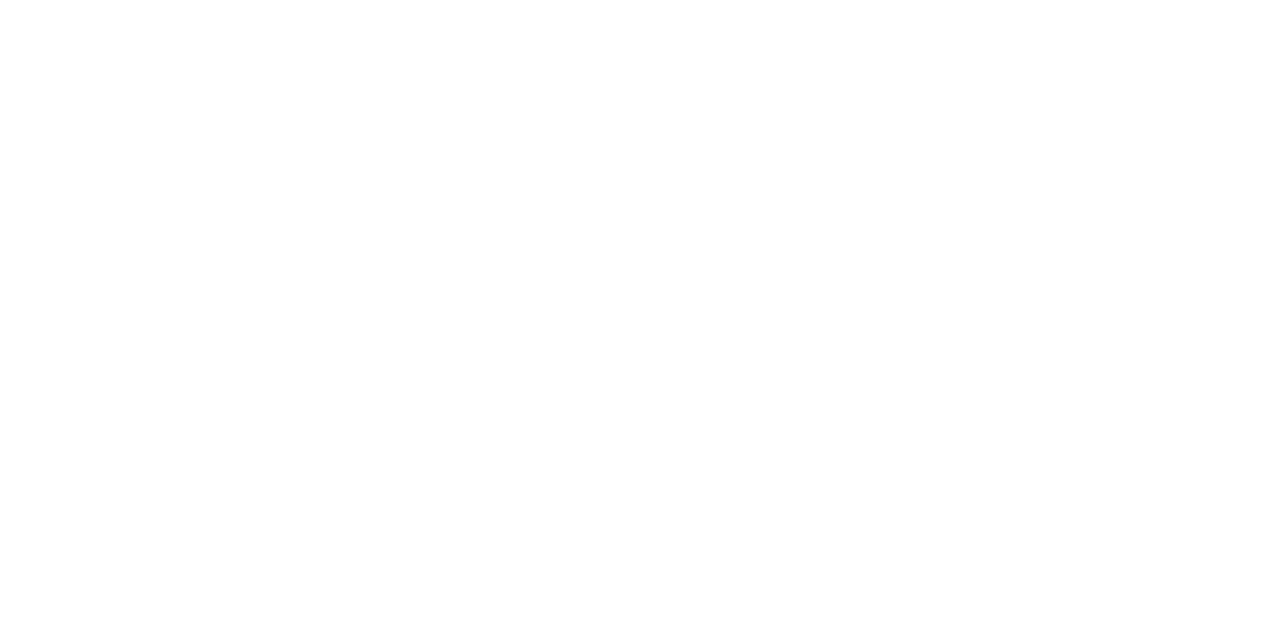 scroll, scrollTop: 0, scrollLeft: 0, axis: both 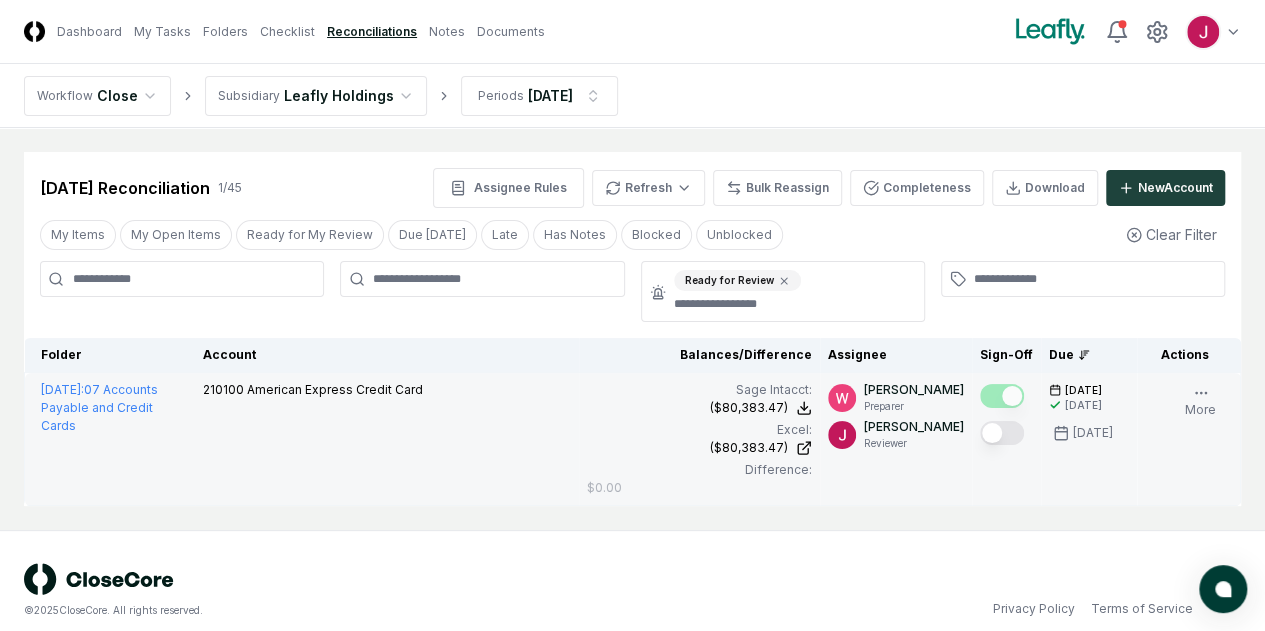 click at bounding box center [1002, 433] 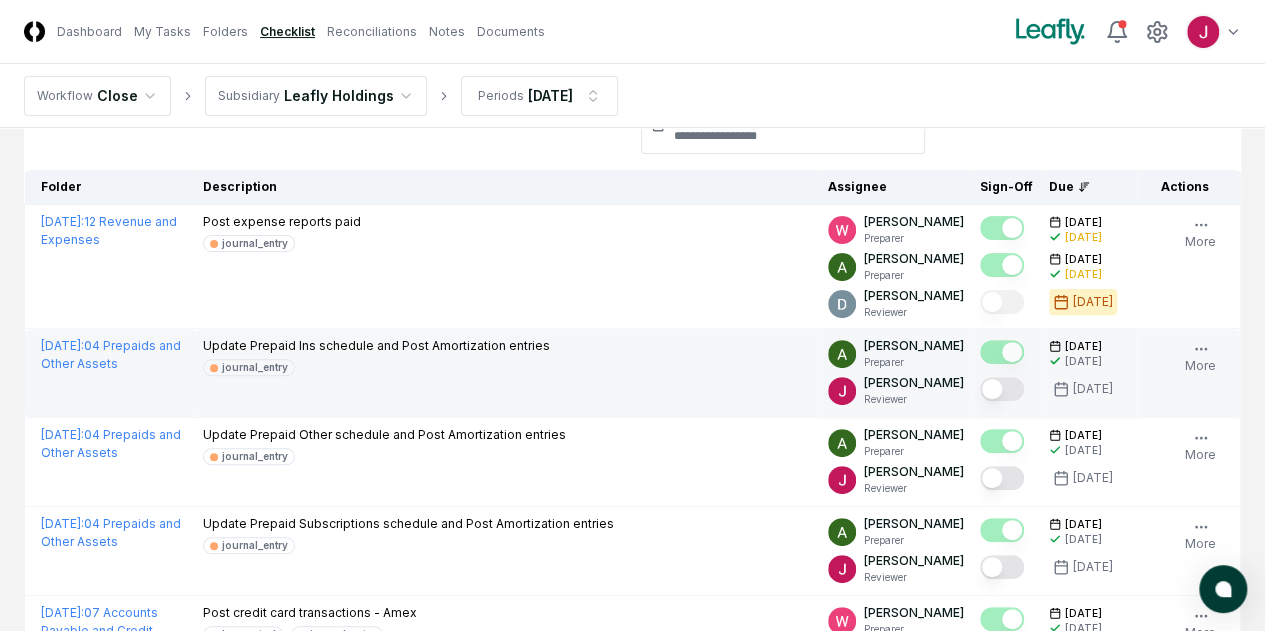 scroll, scrollTop: 200, scrollLeft: 0, axis: vertical 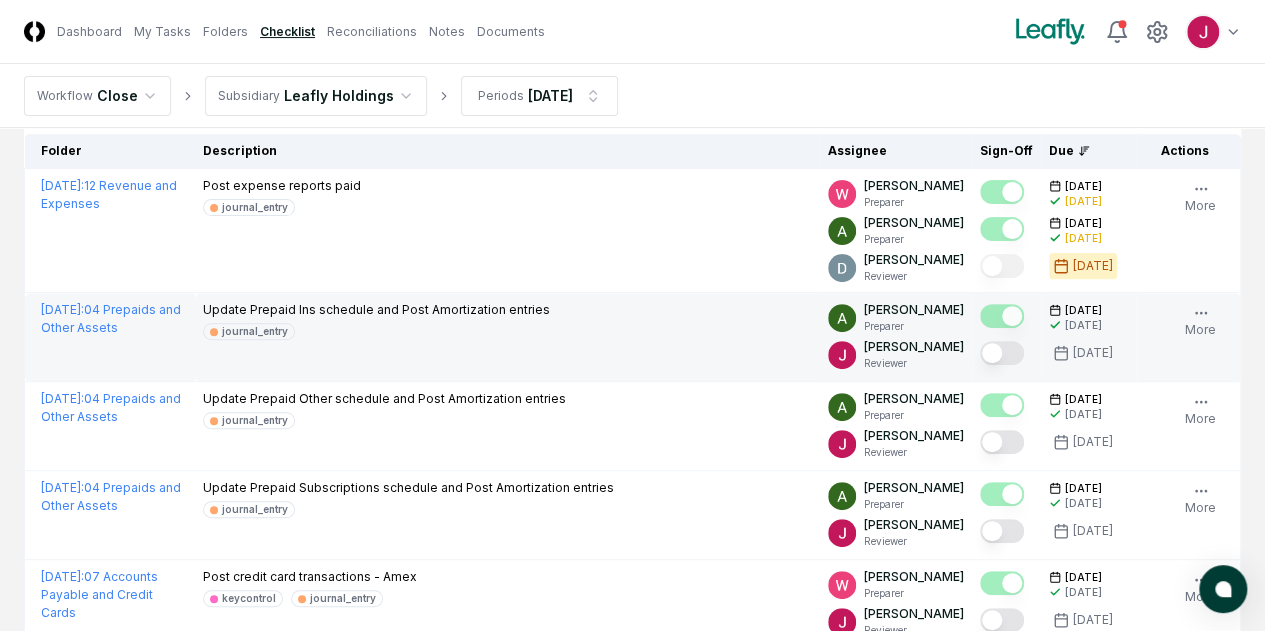 click at bounding box center [1002, 353] 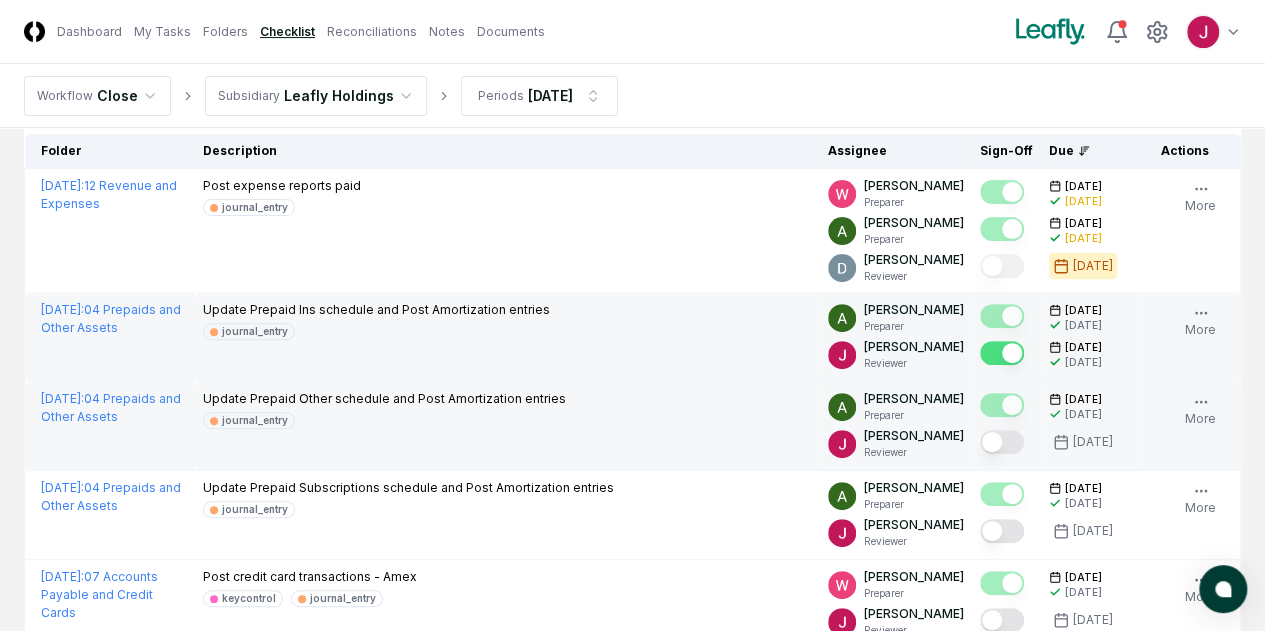 click at bounding box center [1002, 442] 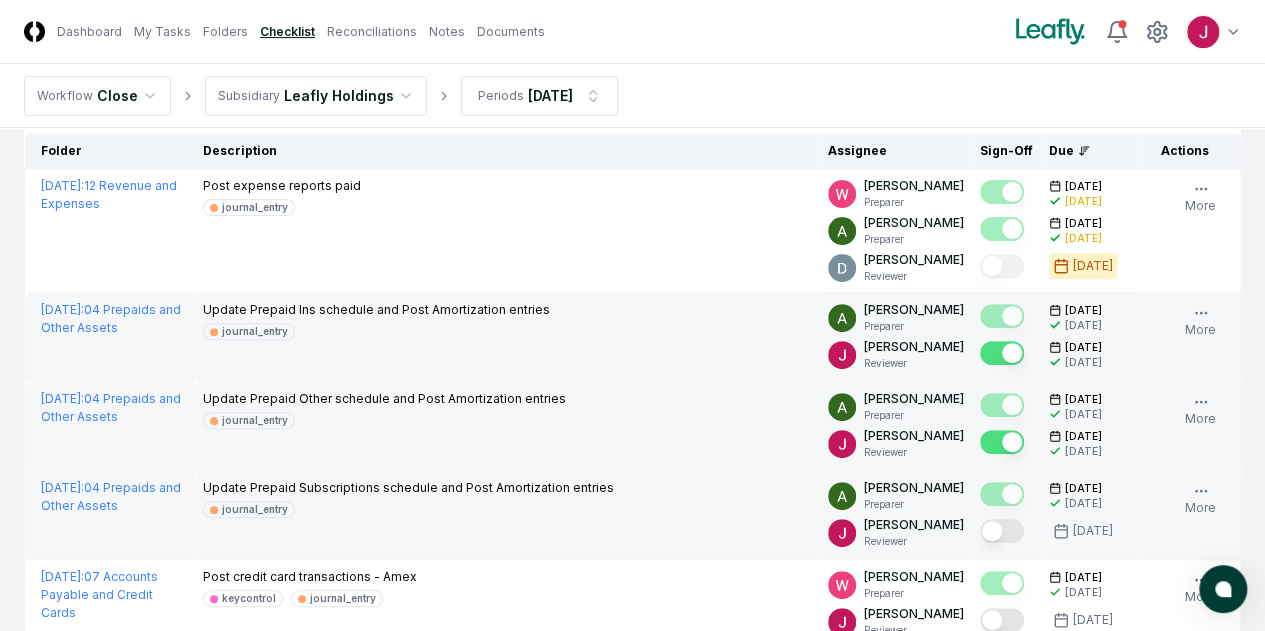 click at bounding box center (1002, 531) 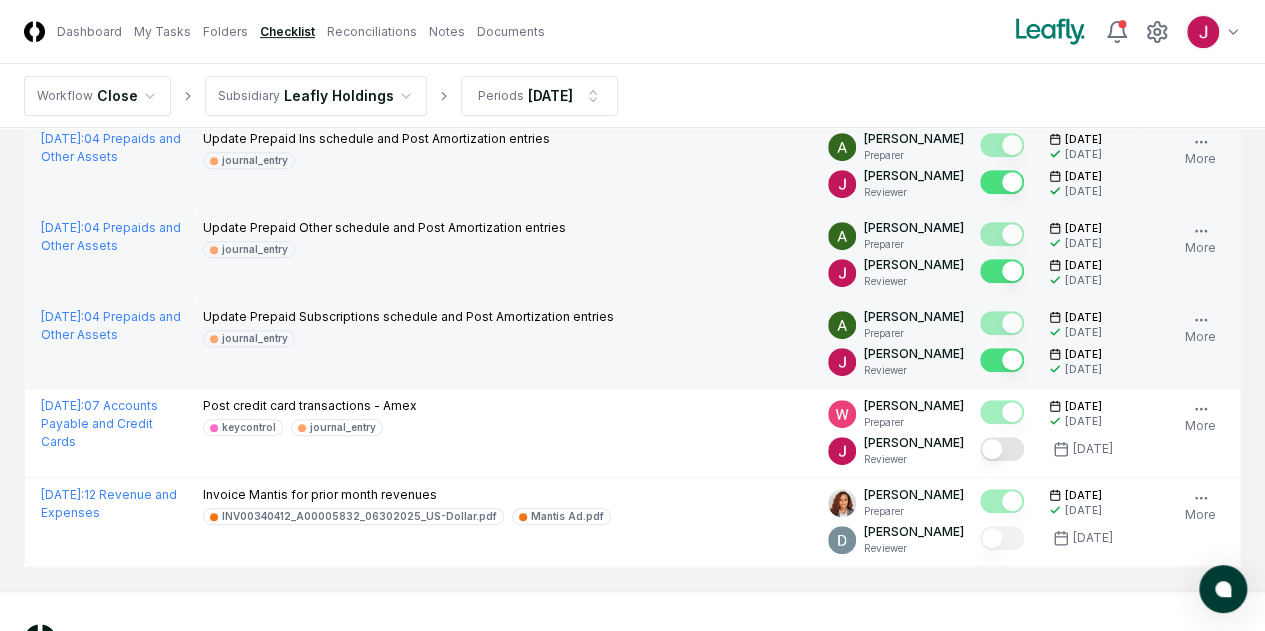 scroll, scrollTop: 400, scrollLeft: 0, axis: vertical 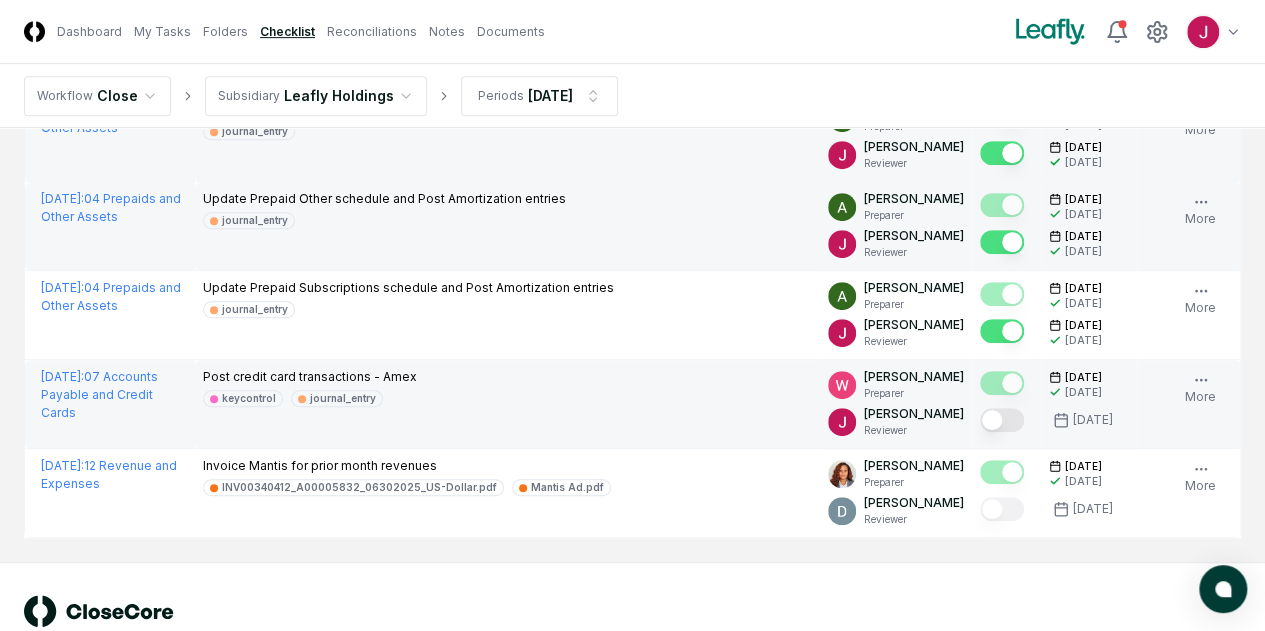 click at bounding box center (1002, 420) 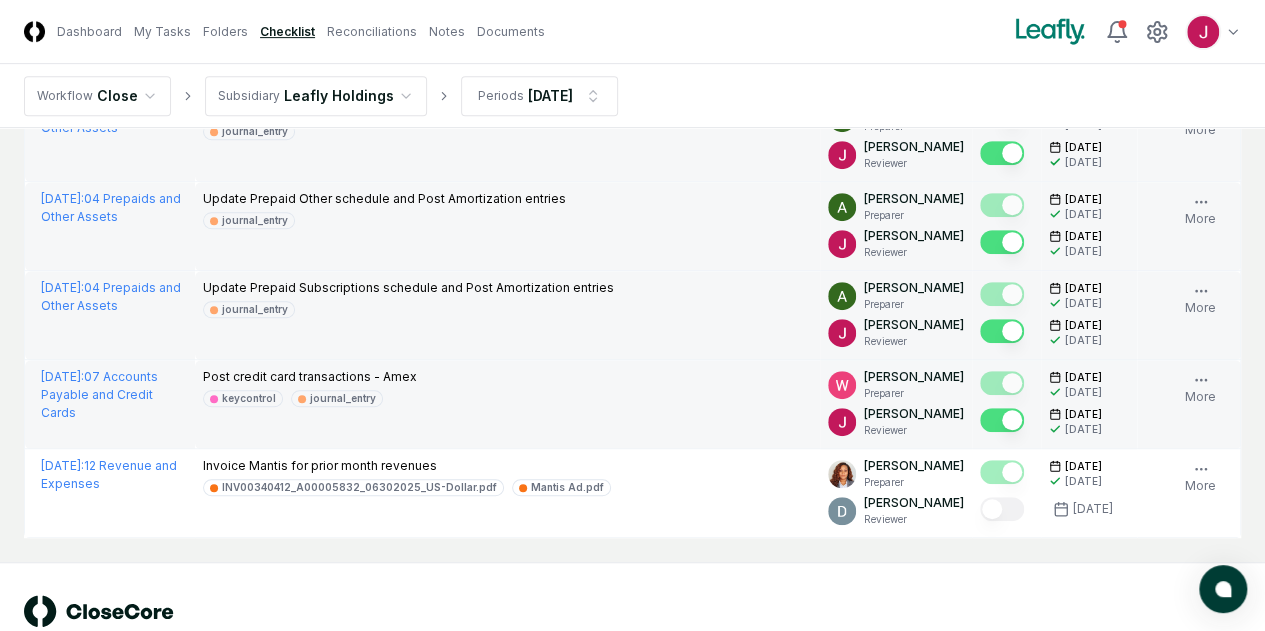 scroll, scrollTop: 446, scrollLeft: 0, axis: vertical 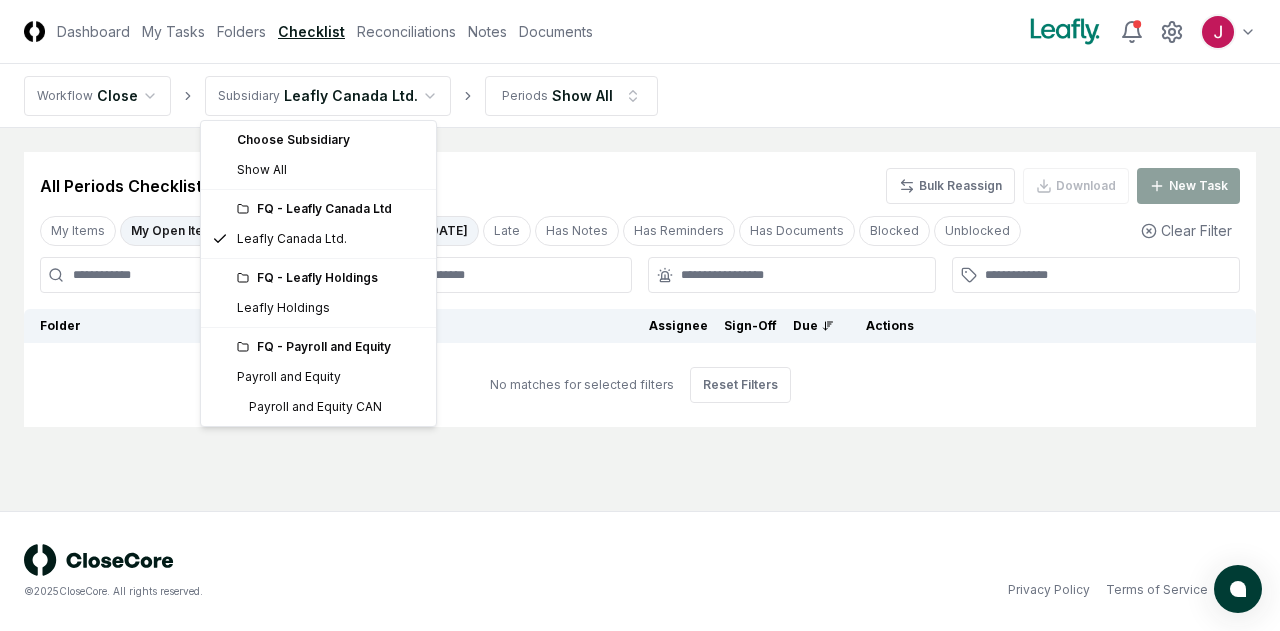 click on "CloseCore Dashboard My Tasks Folders Checklist Reconciliations Notes Documents Toggle navigation menu   Toggle user menu Workflow Close Subsidiary Leafly Canada Ltd. Periods Show All Cancel Reassign All Periods Checklist 0 / 477 Bulk Reassign Download New   Task My Items My Open Items Ready for My Review Due Today Late Has Notes Has Reminders Has Documents Blocked Unblocked Clear Filter Folder Description Assignee Sign-Off   Due Actions No matches for selected filters Reset Filters ©  2025  CloseCore. All rights reserved. Privacy Policy Terms of Service Choose Subsidiary Show All FQ - Leafly Canada Ltd Leafly Canada Ltd. FQ - Leafly Holdings Leafly Holdings FQ - Payroll and Equity Payroll and Equity Payroll and Equity CAN" at bounding box center [640, 315] 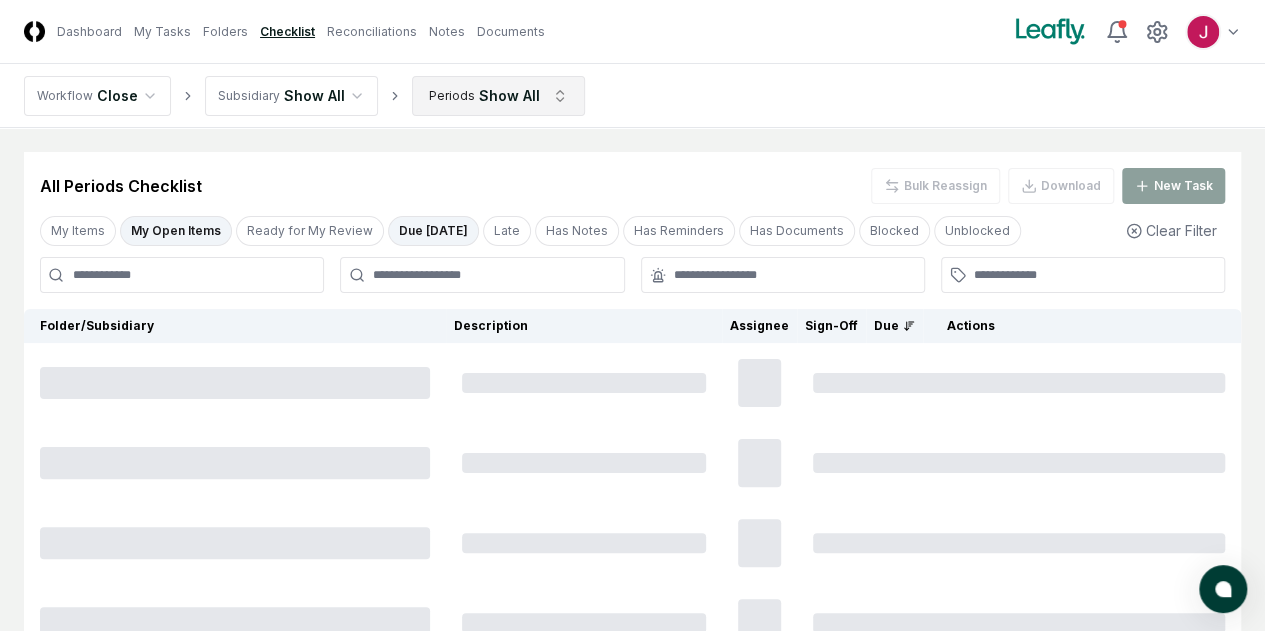 click on "CloseCore Dashboard My Tasks Folders Checklist Reconciliations Notes Documents Toggle navigation menu   Toggle user menu Workflow Close Subsidiary Show All Periods Show All Cancel Reassign All Periods Checklist Bulk Reassign Download New   Task My Items My Open Items Ready for My Review Due Today Late Has Notes Has Reminders Has Documents Blocked Unblocked Clear Filter Folder/Subsidiary Description Assignee Sign-Off   Due Actions ©  2025  CloseCore. All rights reserved. Privacy Policy Terms of Service" at bounding box center (632, 443) 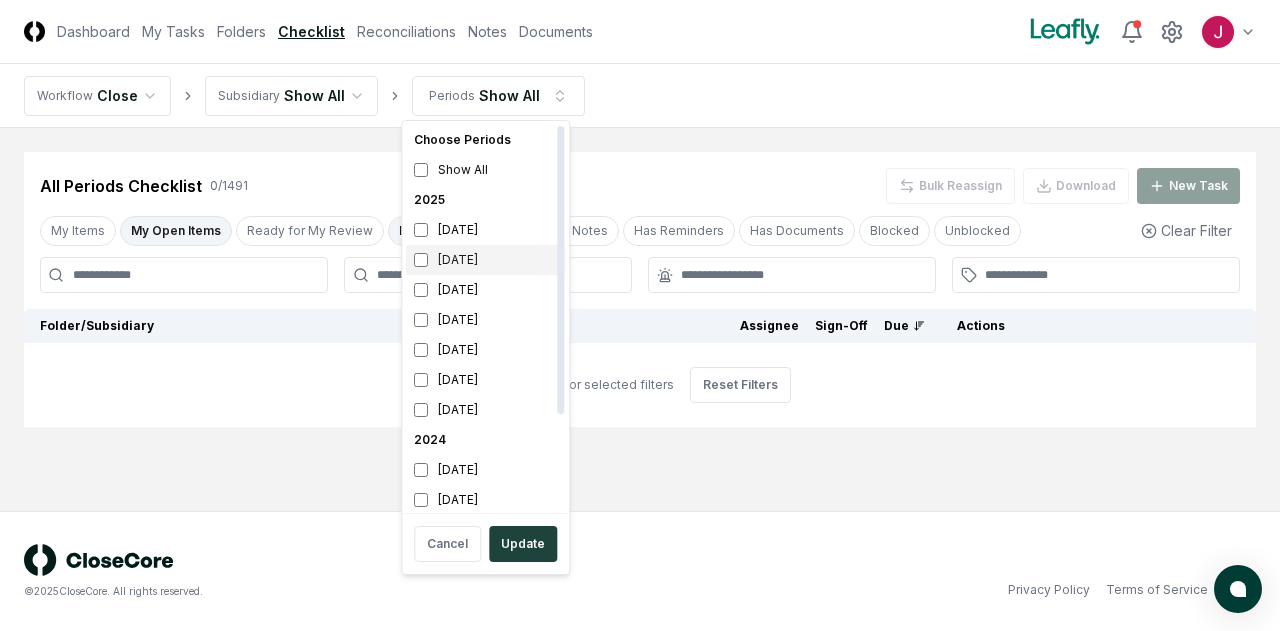 click on "June 2025" at bounding box center [485, 260] 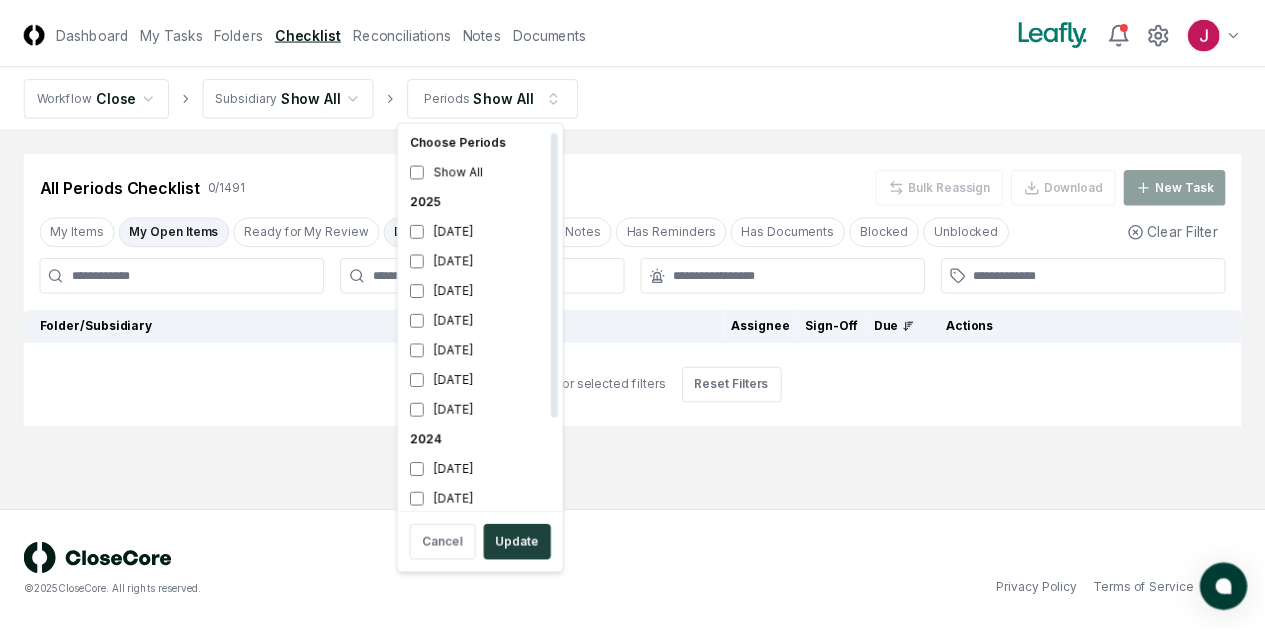 scroll, scrollTop: 6, scrollLeft: 0, axis: vertical 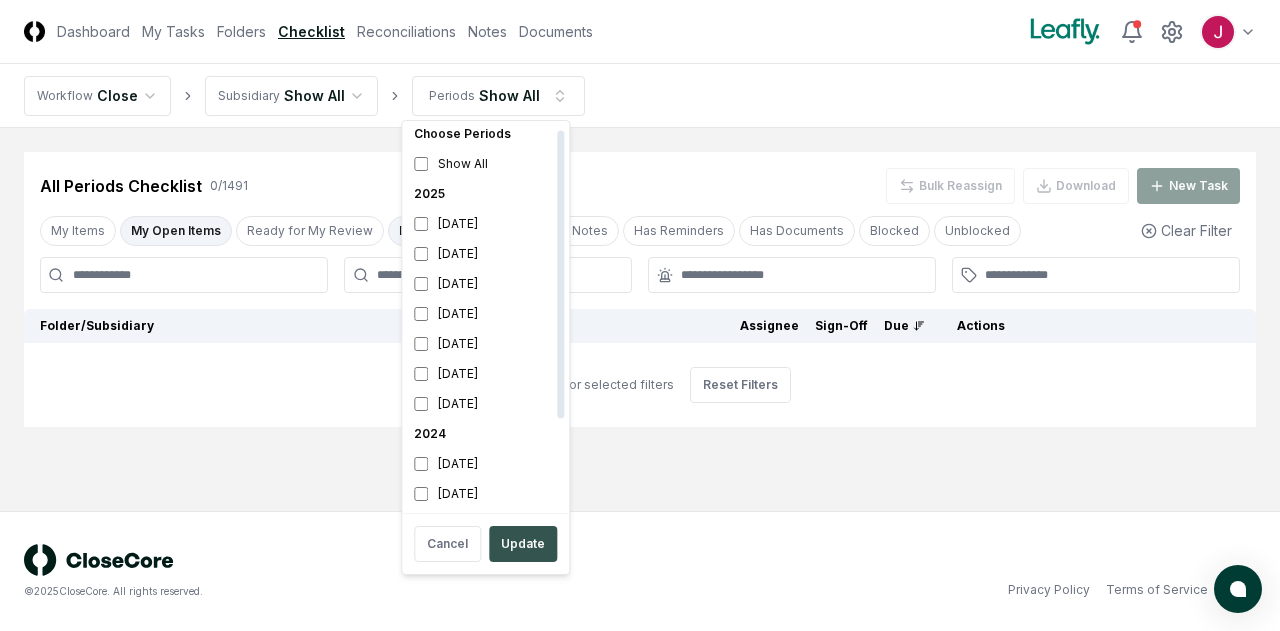 click on "Update" at bounding box center [523, 544] 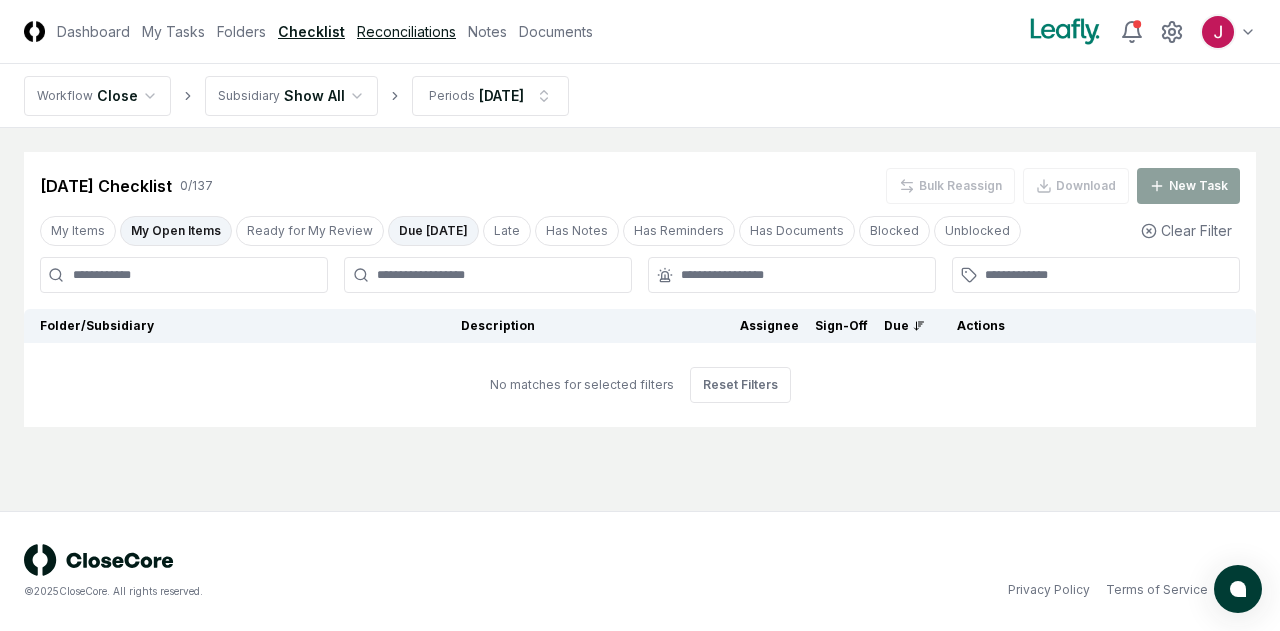 click on "Reconciliations" at bounding box center (406, 31) 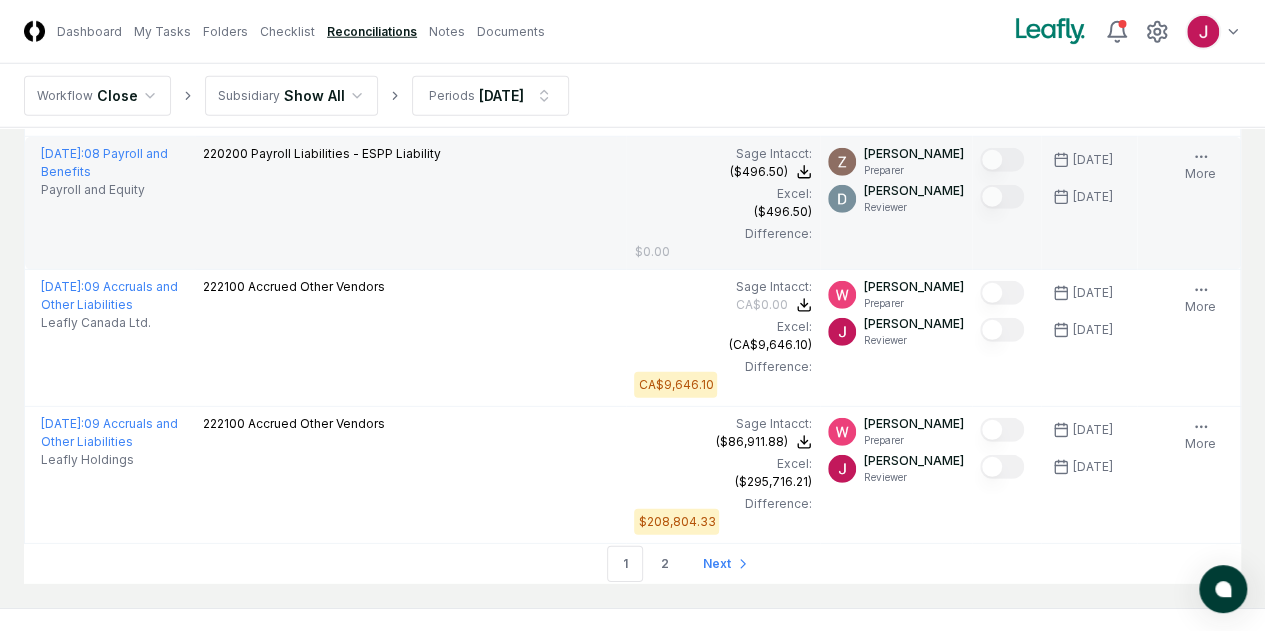 scroll, scrollTop: 6641, scrollLeft: 0, axis: vertical 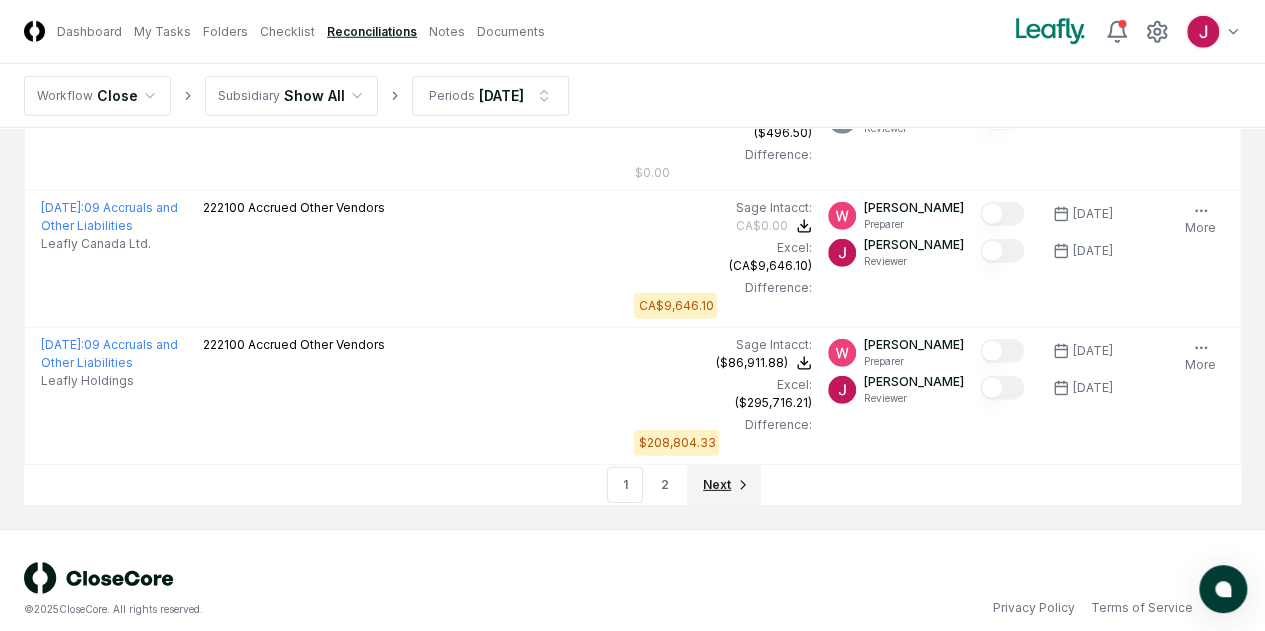 click on "Next" at bounding box center [717, 485] 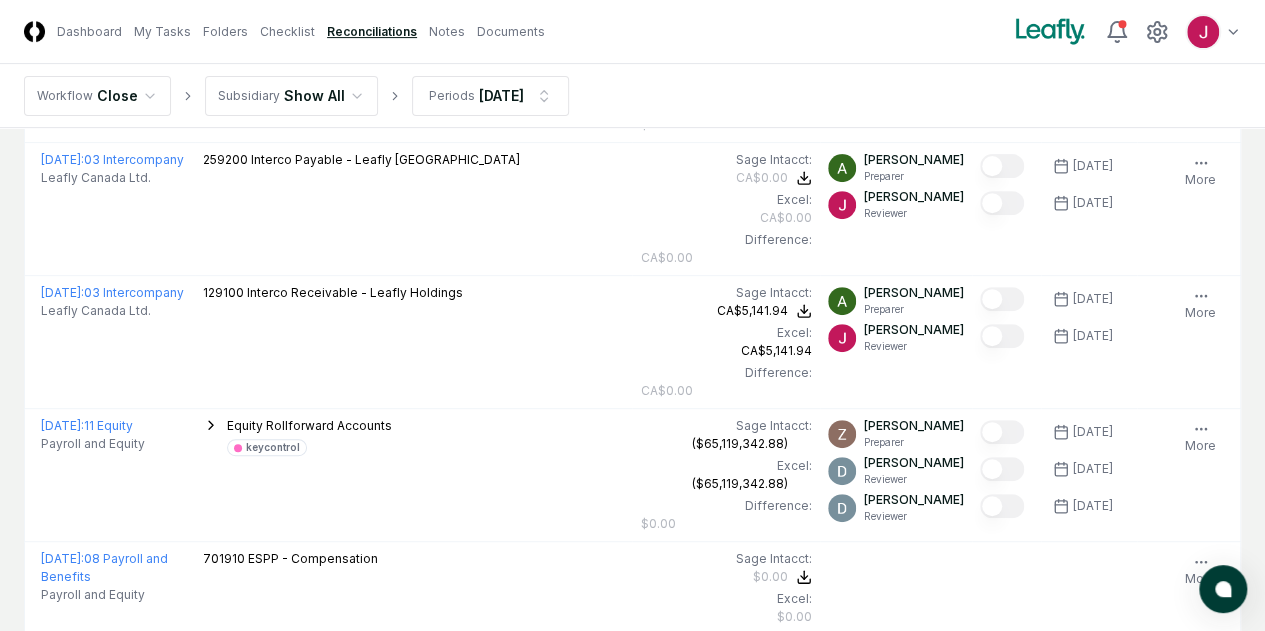 scroll, scrollTop: 4026, scrollLeft: 0, axis: vertical 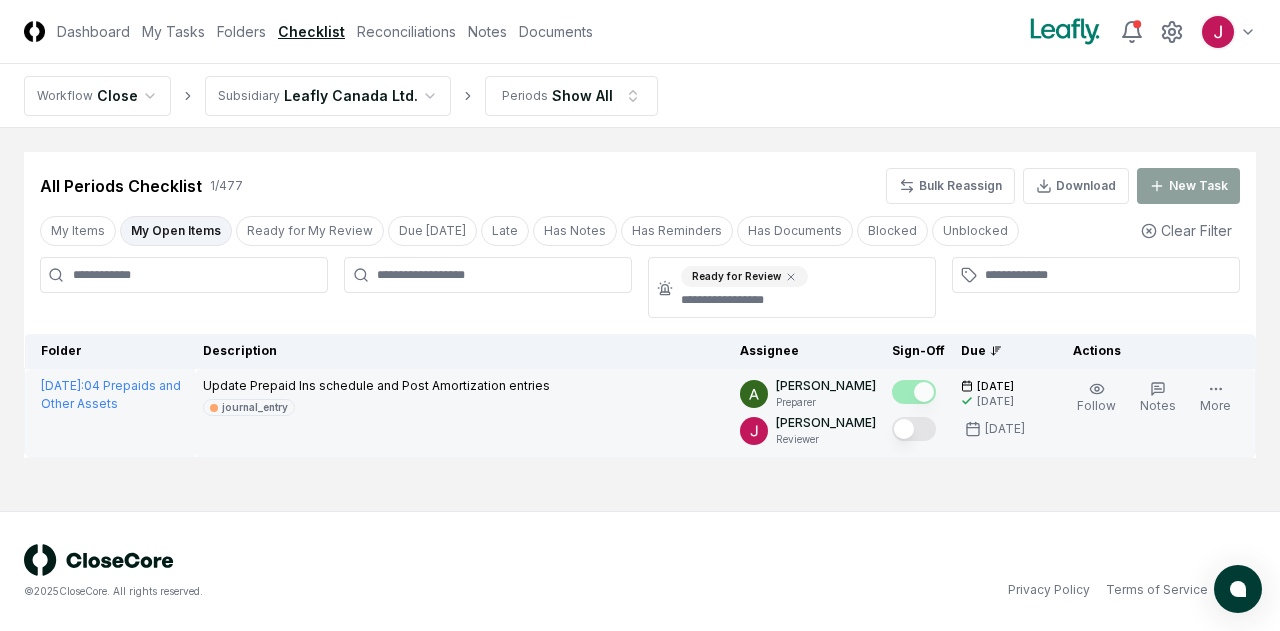 click at bounding box center [914, 429] 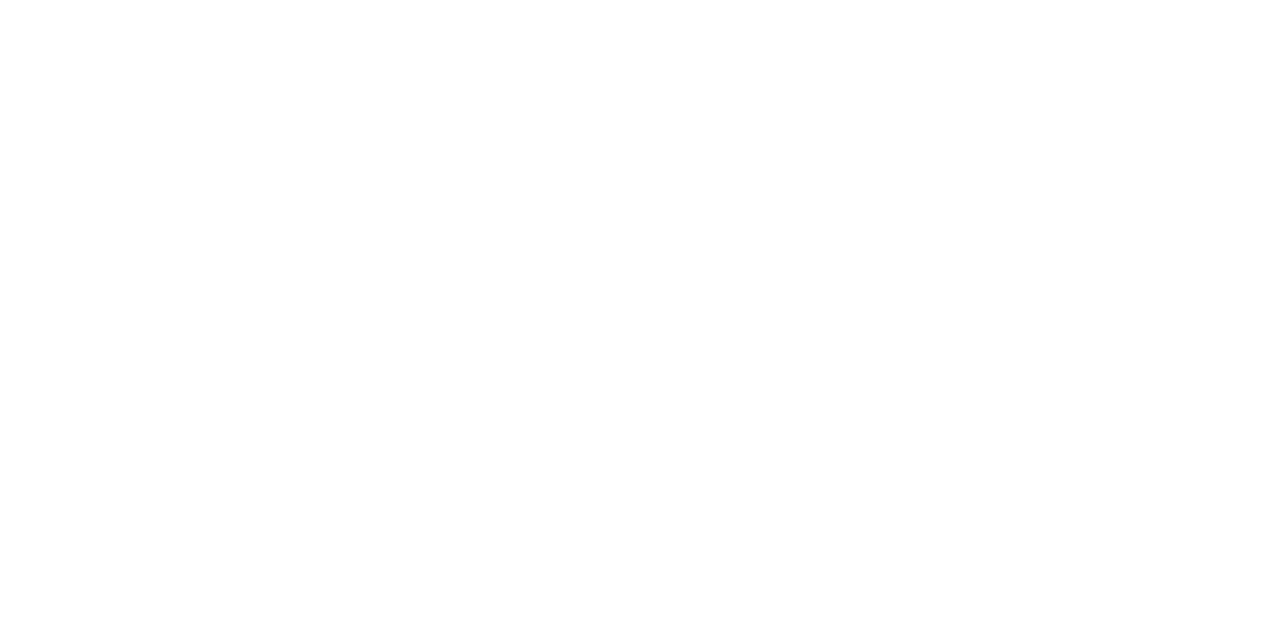 scroll, scrollTop: 0, scrollLeft: 0, axis: both 